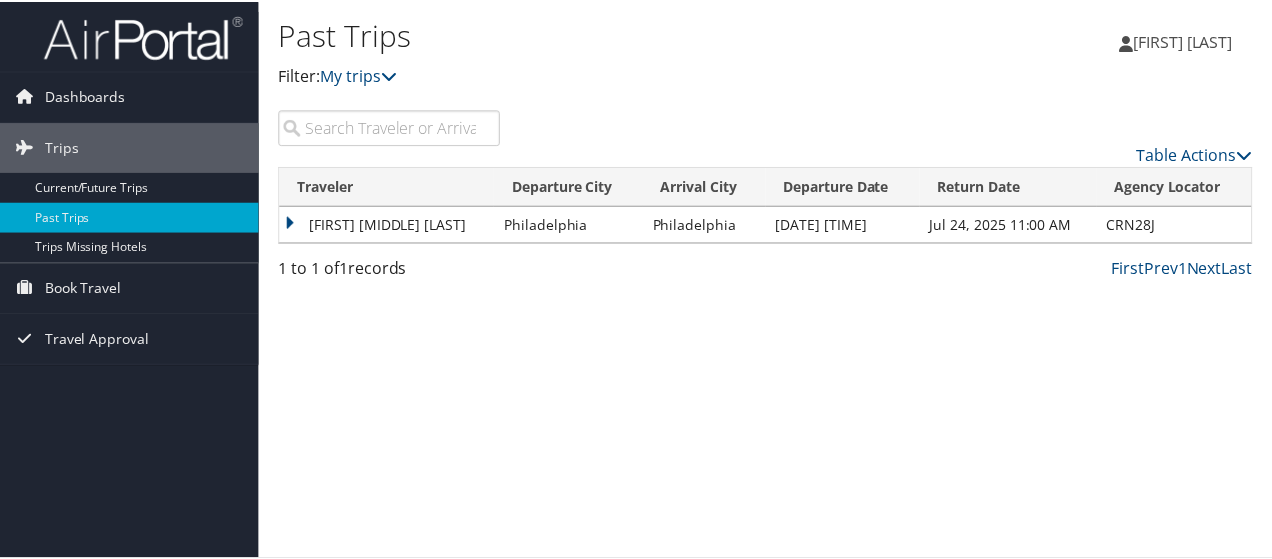 scroll, scrollTop: 0, scrollLeft: 0, axis: both 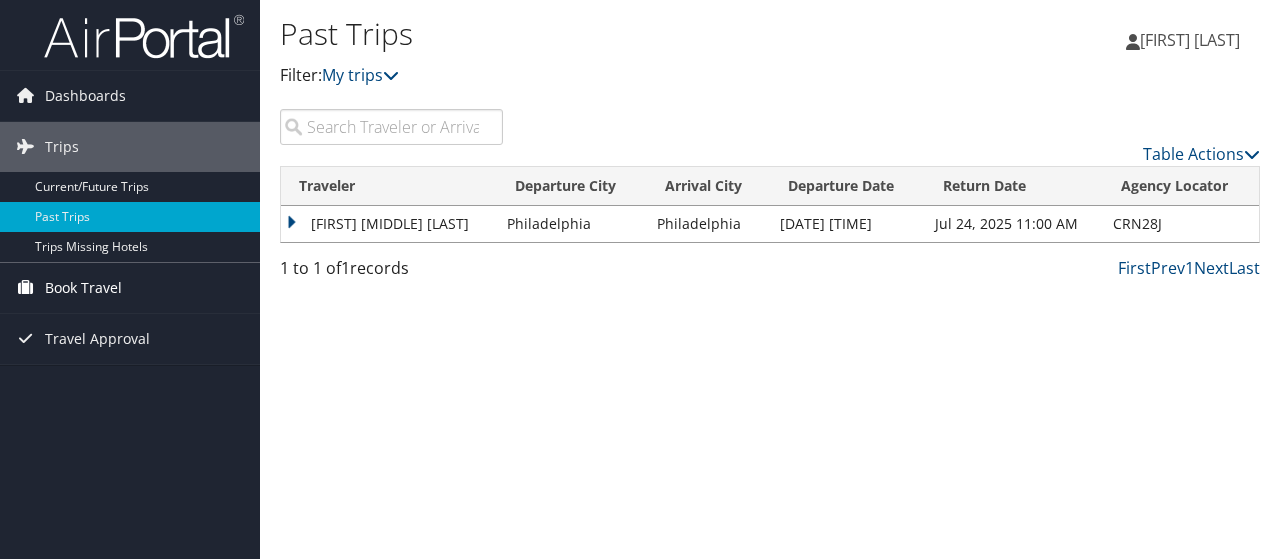 click on "Book Travel" at bounding box center (83, 288) 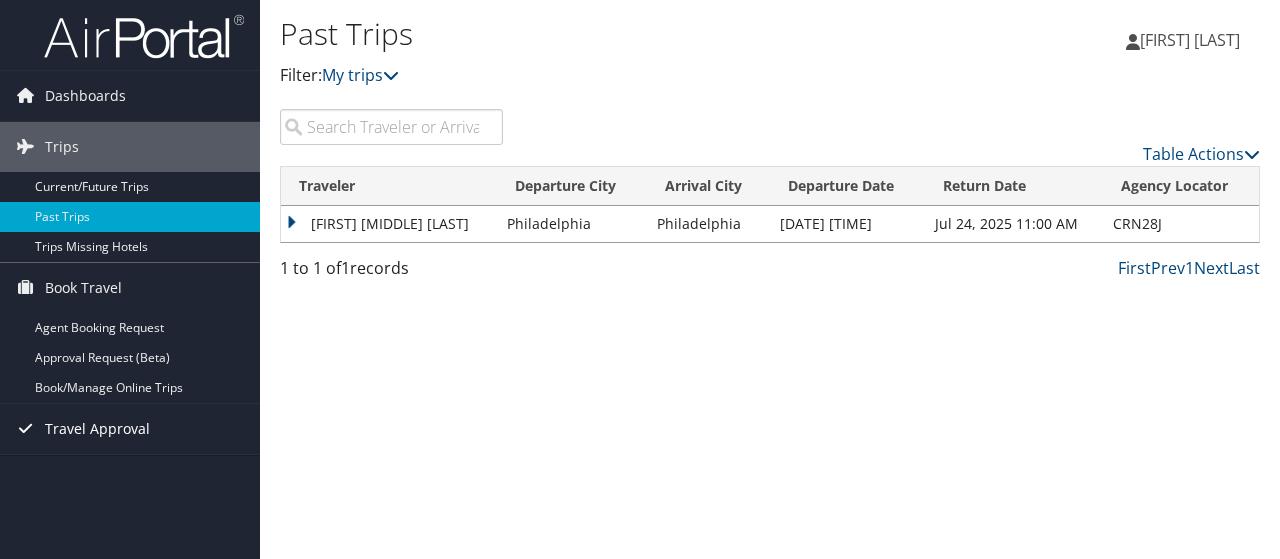 click on "Travel Approval" at bounding box center [97, 429] 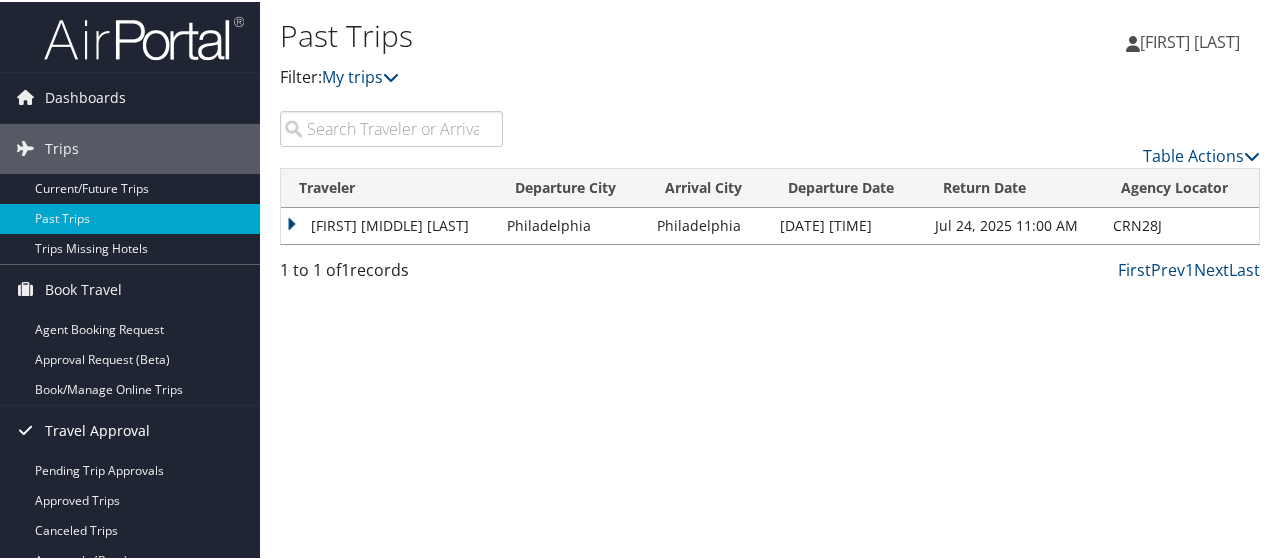 scroll, scrollTop: 14, scrollLeft: 0, axis: vertical 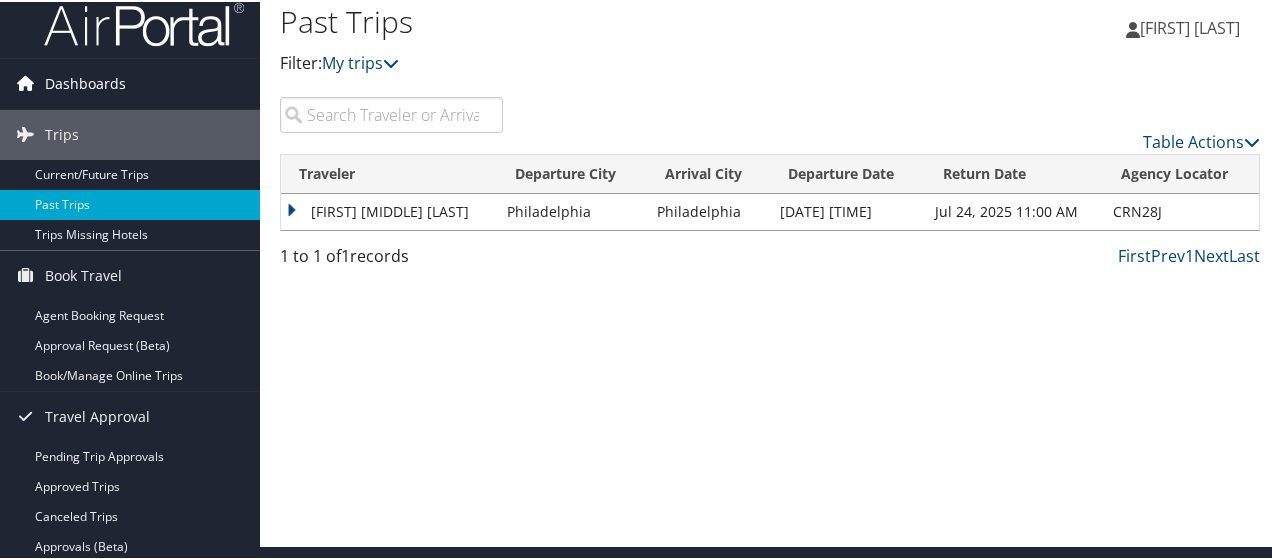 click on "Dashboards" at bounding box center (85, 82) 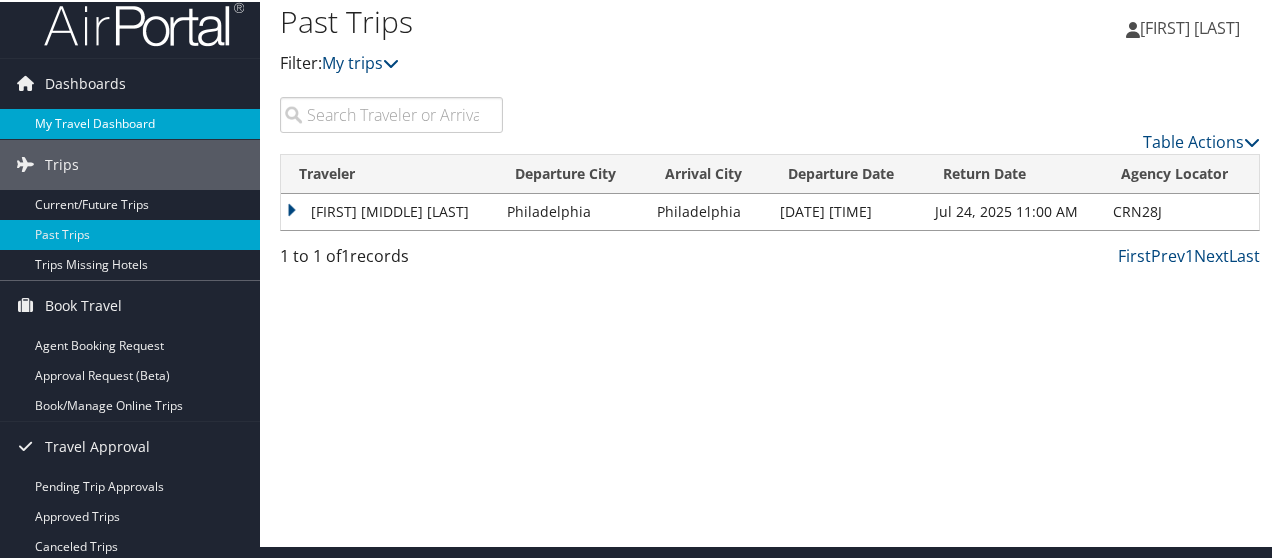 click on "My Travel Dashboard" at bounding box center [130, 122] 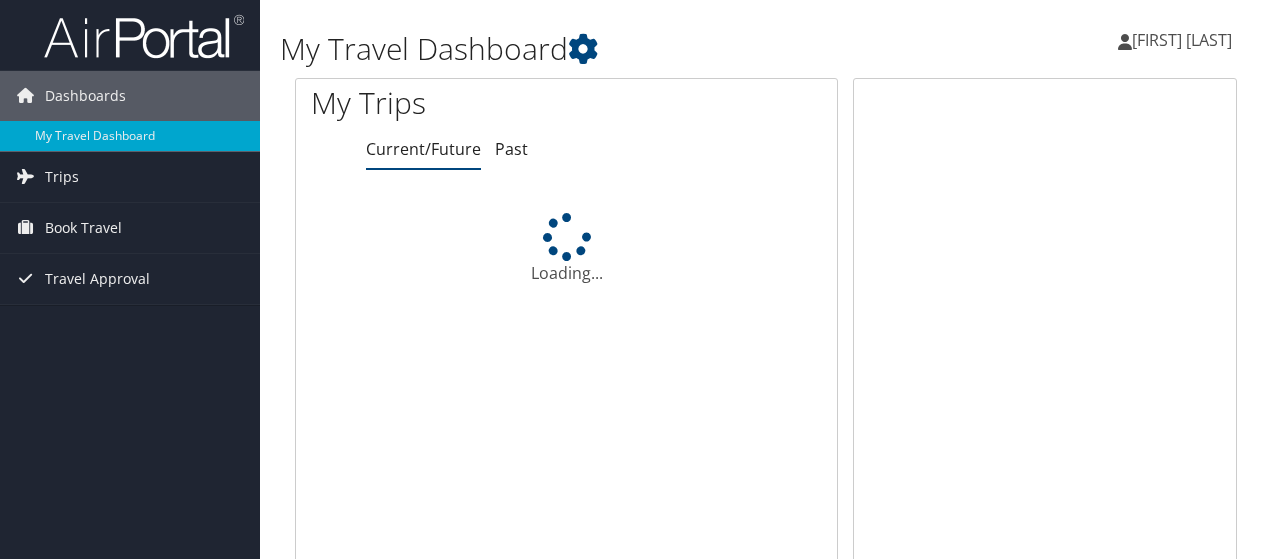 scroll, scrollTop: 0, scrollLeft: 0, axis: both 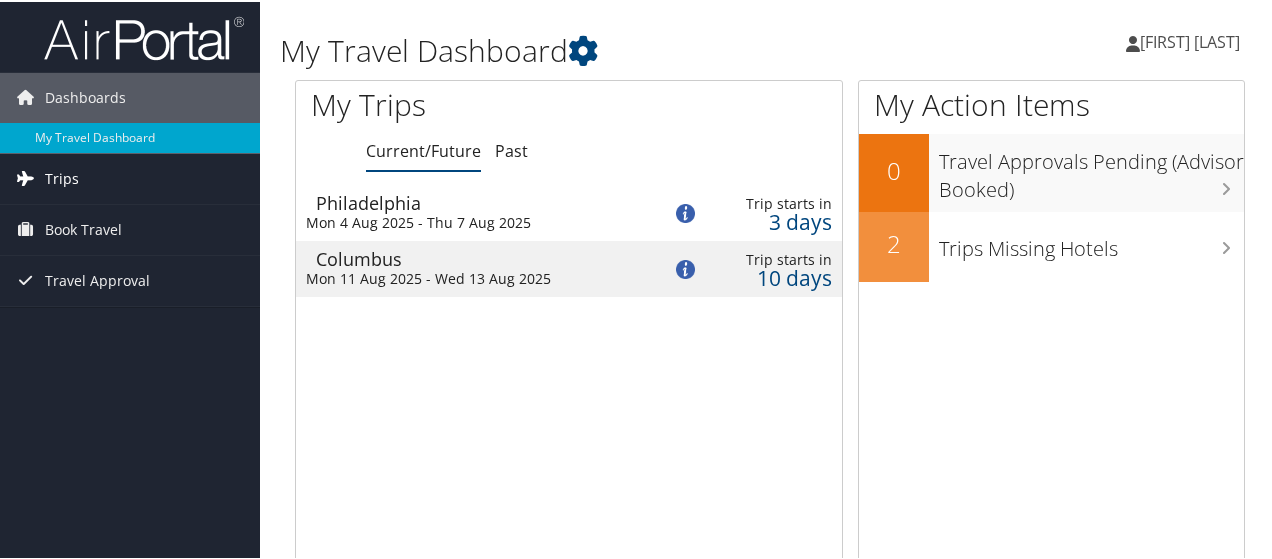 click on "Trips" at bounding box center (130, 177) 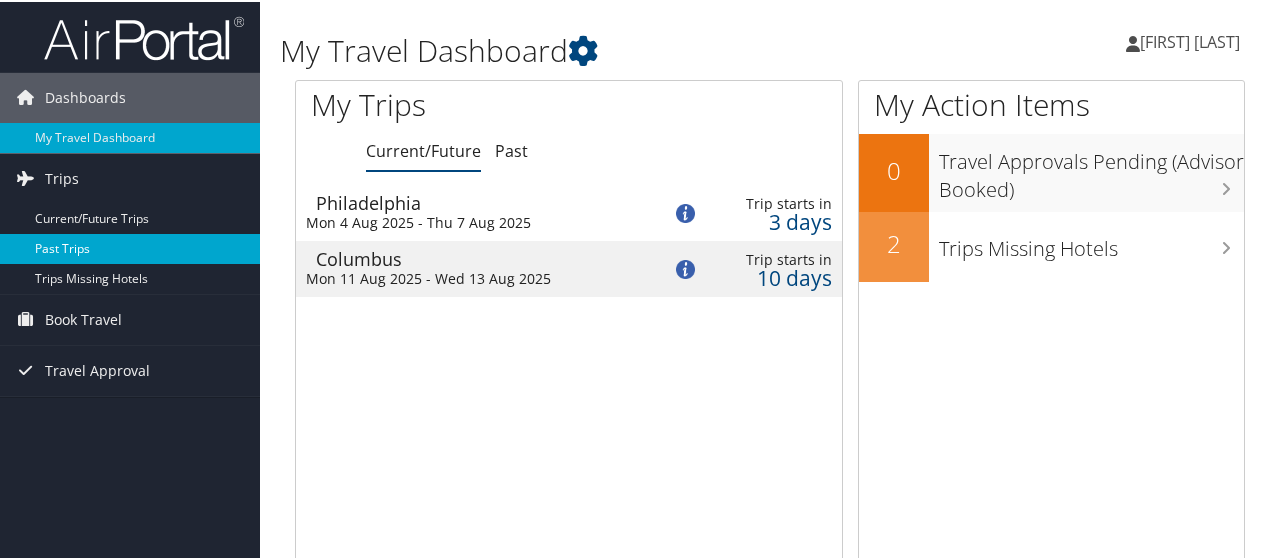 click on "Past Trips" at bounding box center [130, 247] 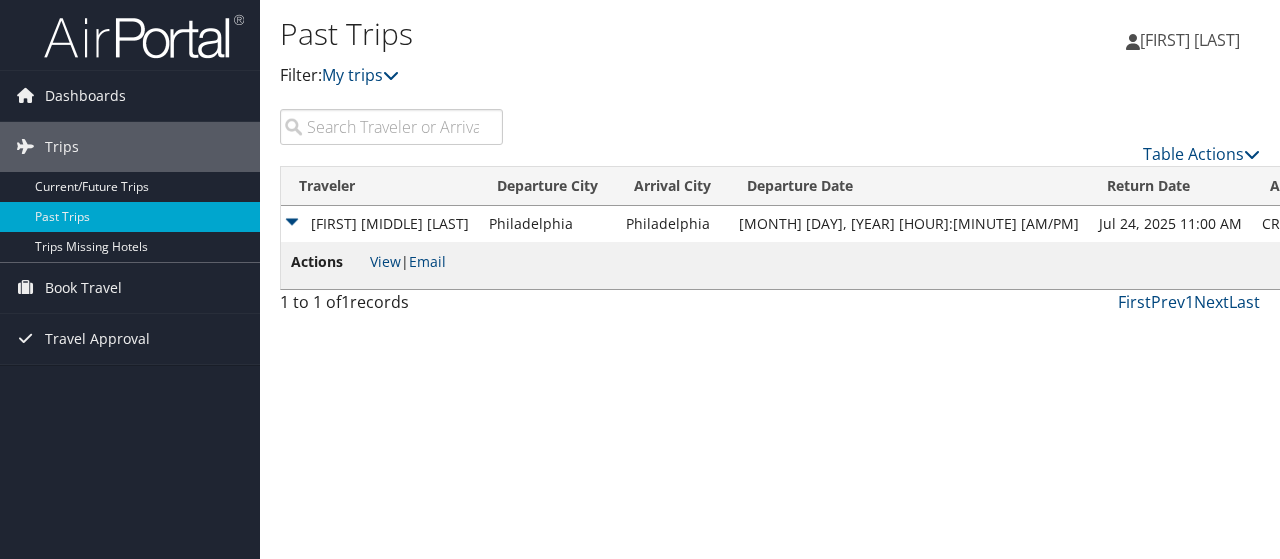 scroll, scrollTop: 0, scrollLeft: 0, axis: both 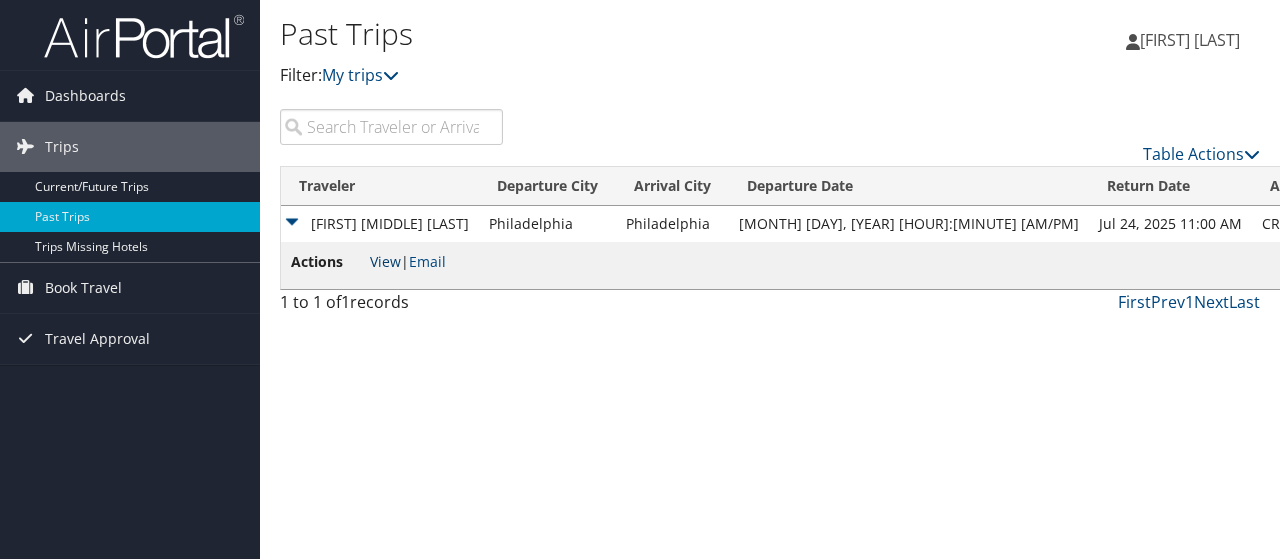 click on "View" at bounding box center [385, 261] 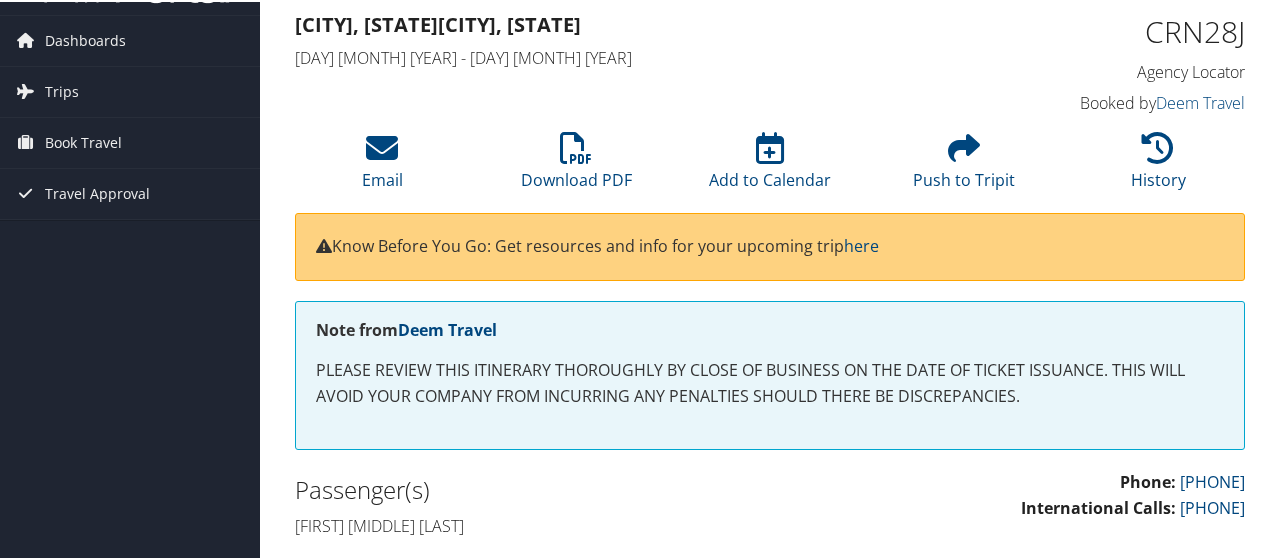 scroll, scrollTop: 41, scrollLeft: 0, axis: vertical 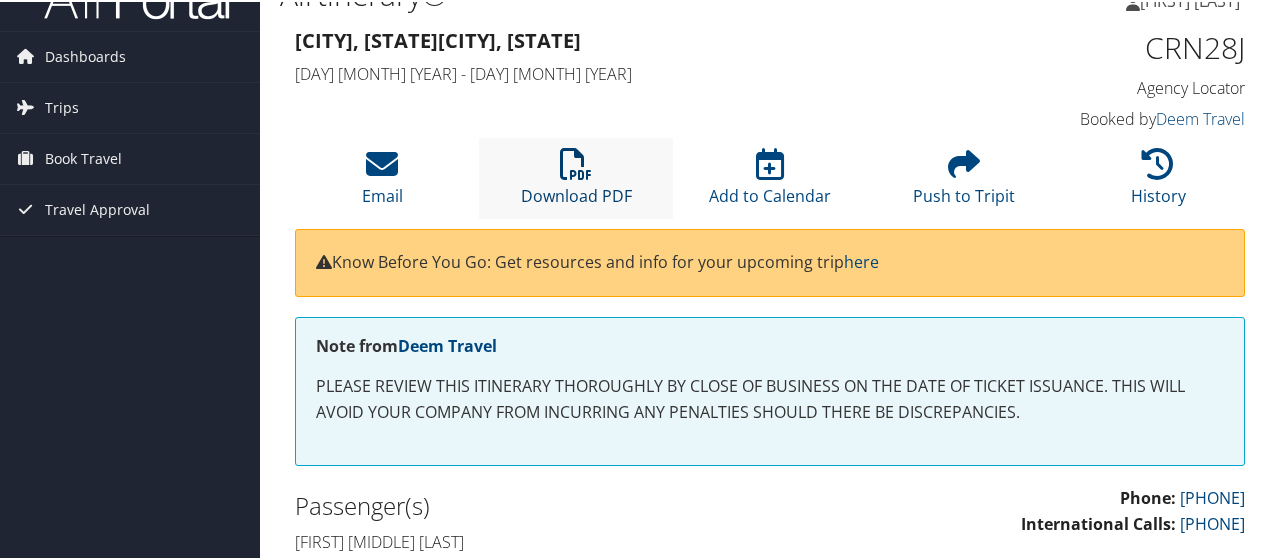 click on "Download PDF" at bounding box center (576, 181) 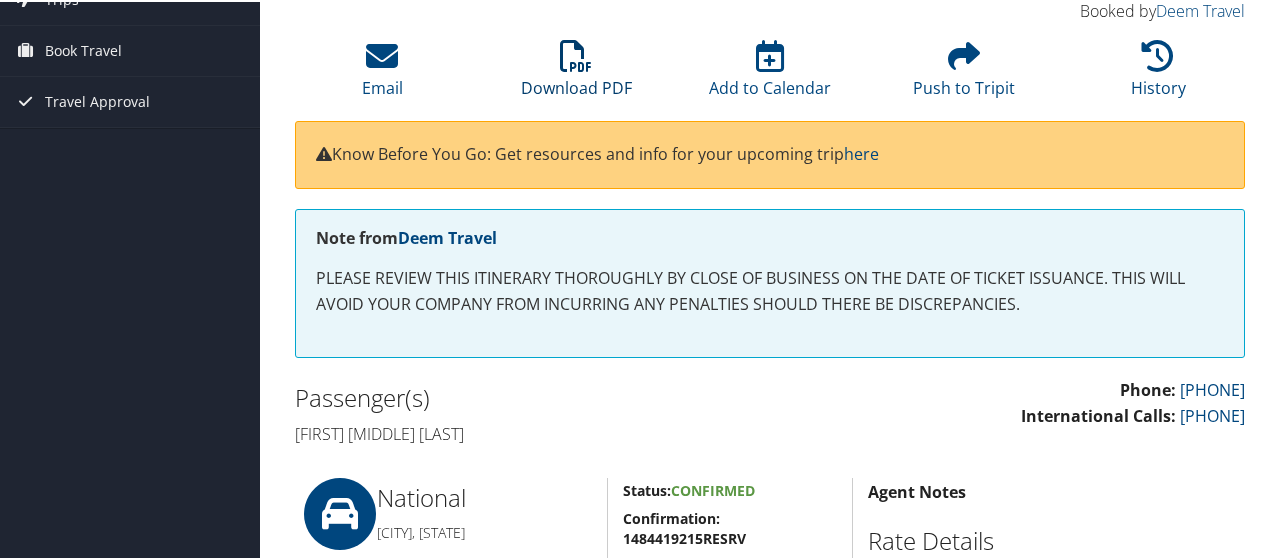 scroll, scrollTop: 147, scrollLeft: 0, axis: vertical 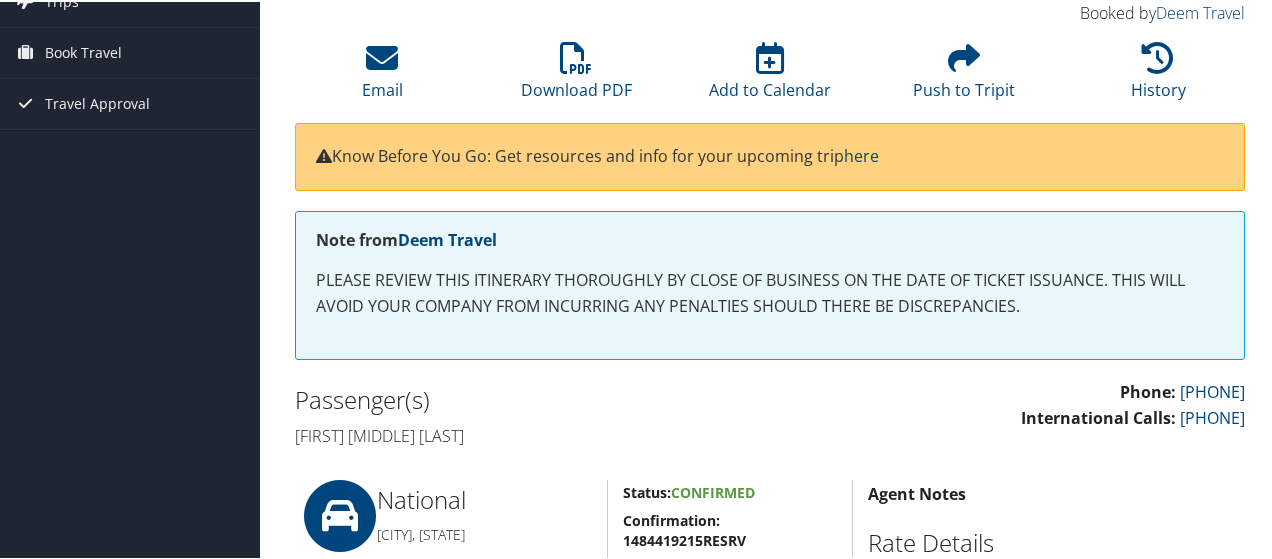click on "Note from  Deem Travel                                              PLEASE REVIEW THIS ITINERARY THOROUGHLY BY CLOSE OF BUSINESS ON THE DATE OF TICKET ISSUANCE. THIS WILL AVOID YOUR COMPANY FROM INCURRING ANY PENALTIES SHOULD THERE BE DISCREPANCIES." at bounding box center (770, 283) 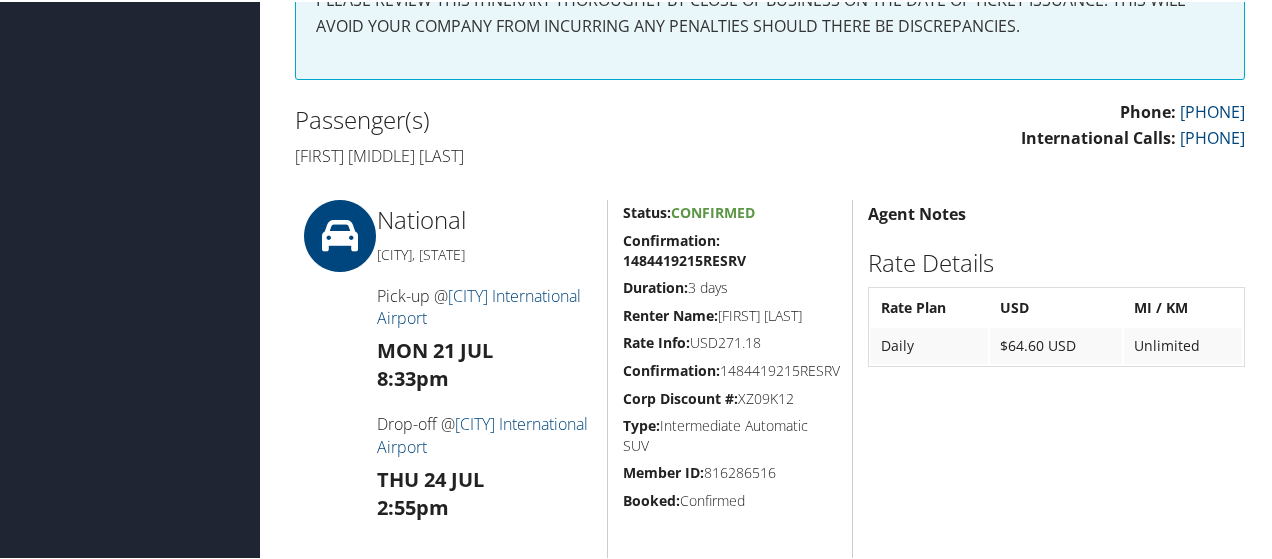 scroll, scrollTop: 447, scrollLeft: 0, axis: vertical 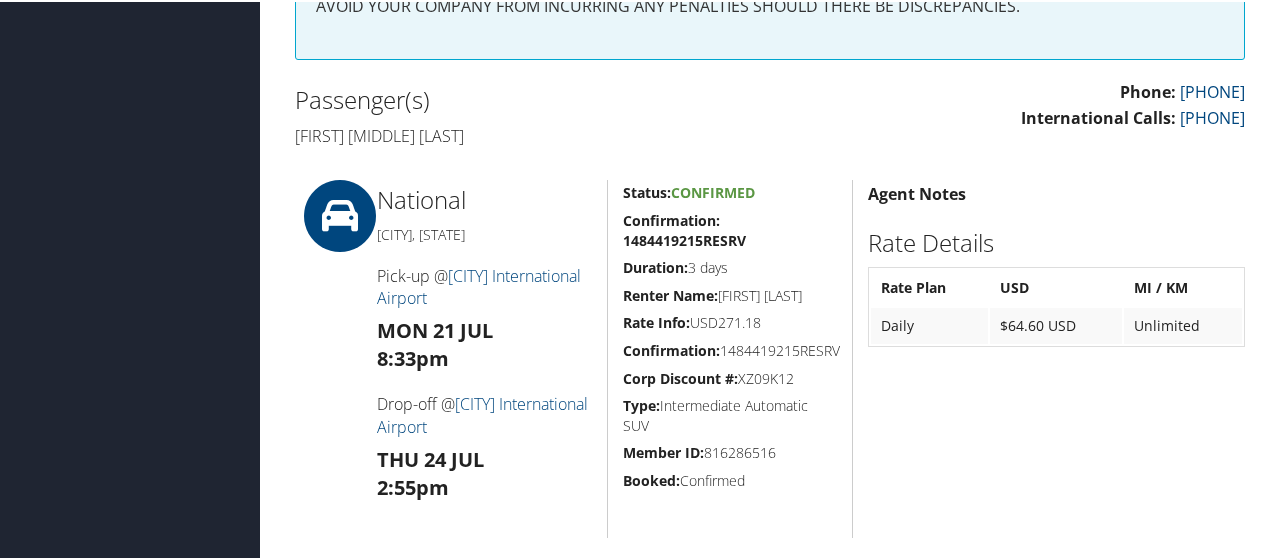 click on "Renter Name:  [FIRST] [LAST]" at bounding box center [730, 294] 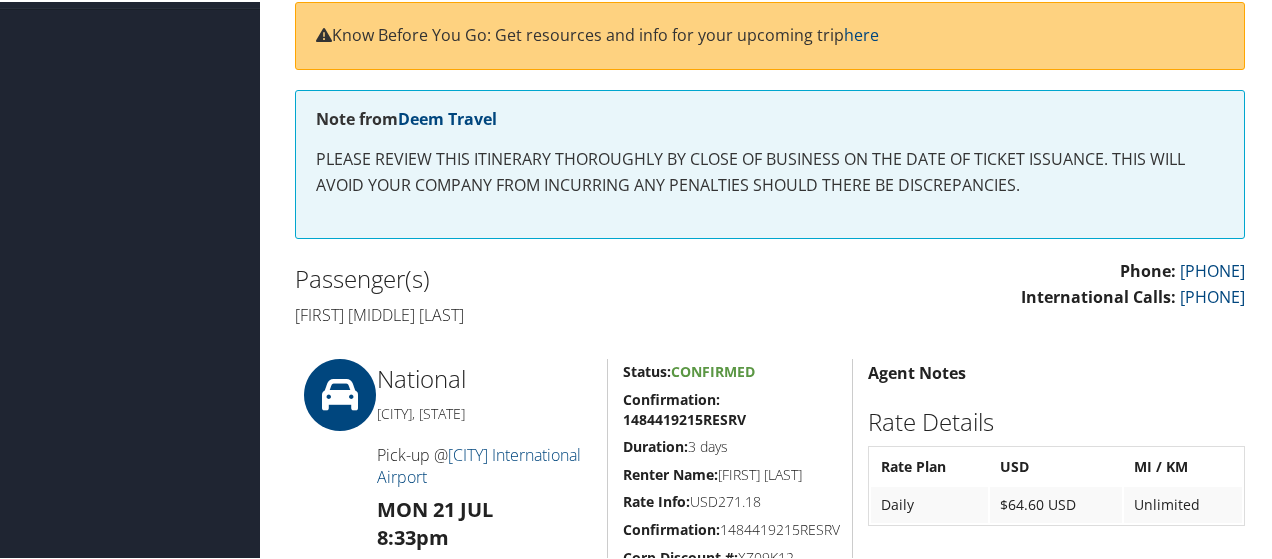 scroll, scrollTop: 0, scrollLeft: 0, axis: both 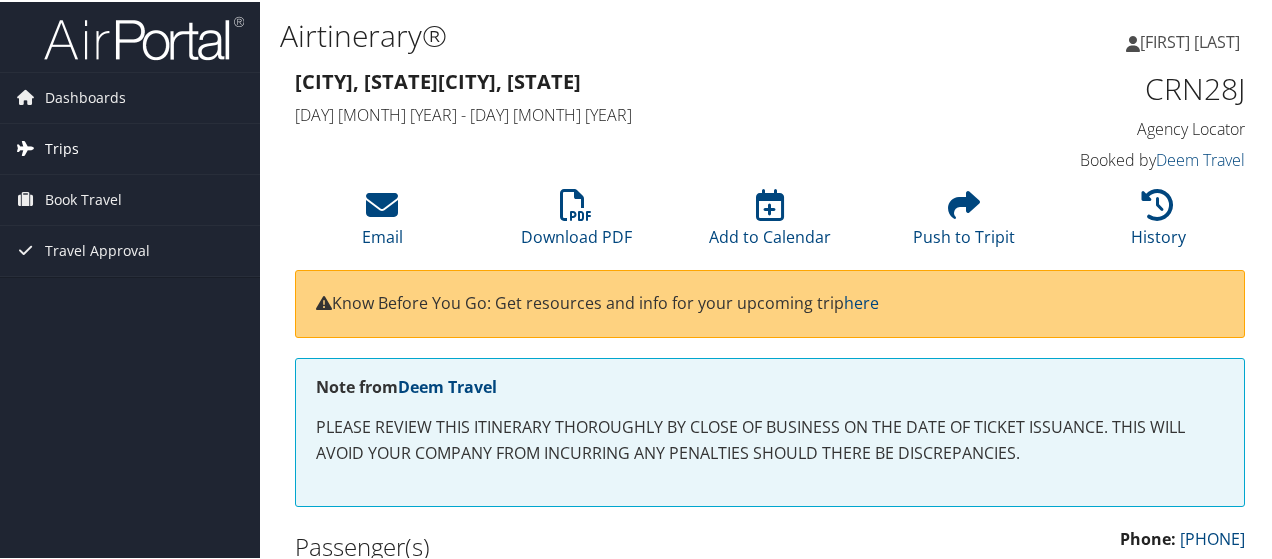 click on "Trips" at bounding box center [130, 147] 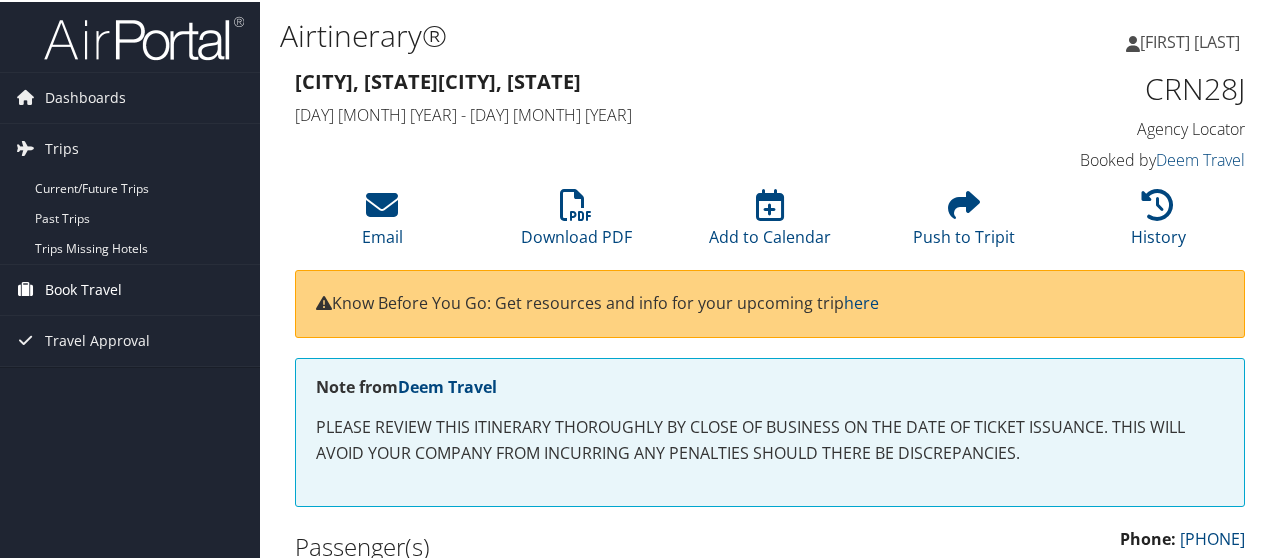 click on "Book Travel" at bounding box center [83, 288] 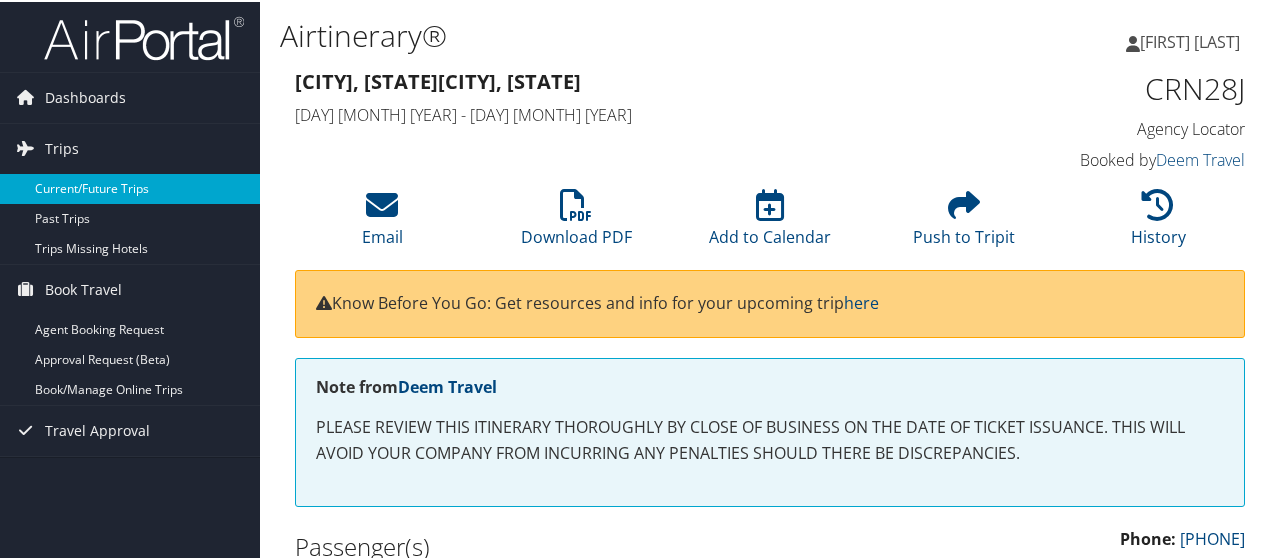 click on "Current/Future Trips" at bounding box center (130, 187) 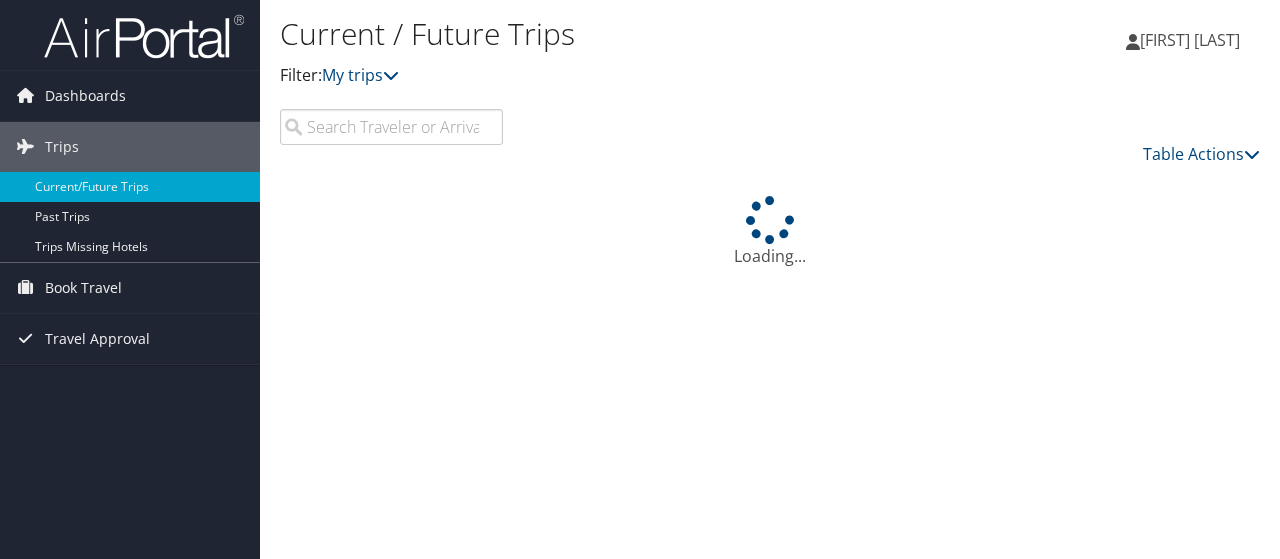 scroll, scrollTop: 0, scrollLeft: 0, axis: both 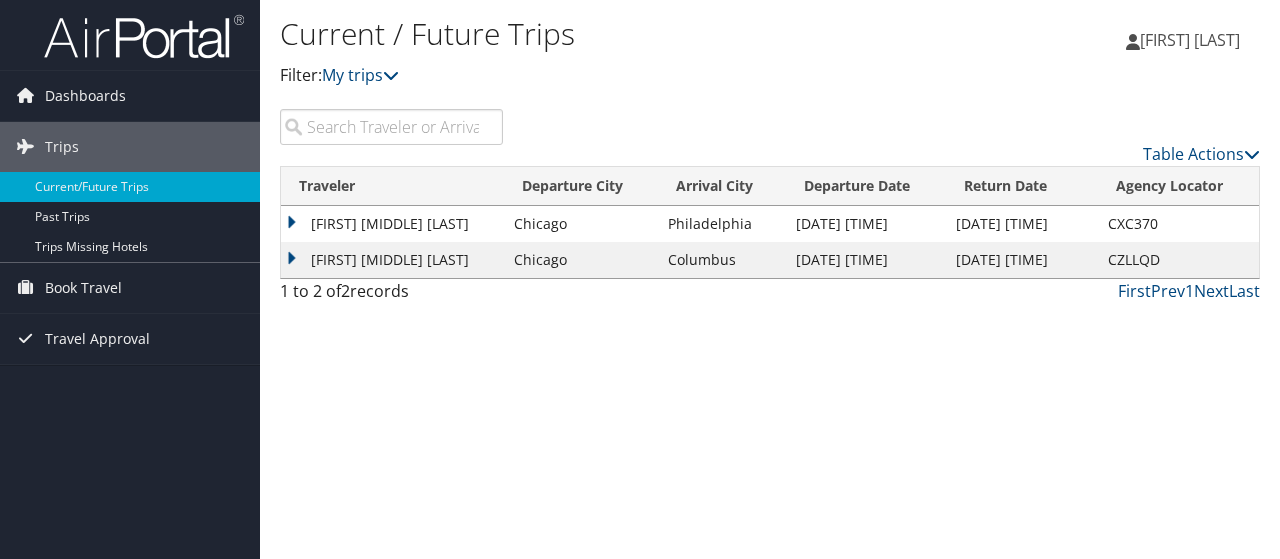 click on "[FIRST] [MIDDLE] [LAST]" at bounding box center [392, 224] 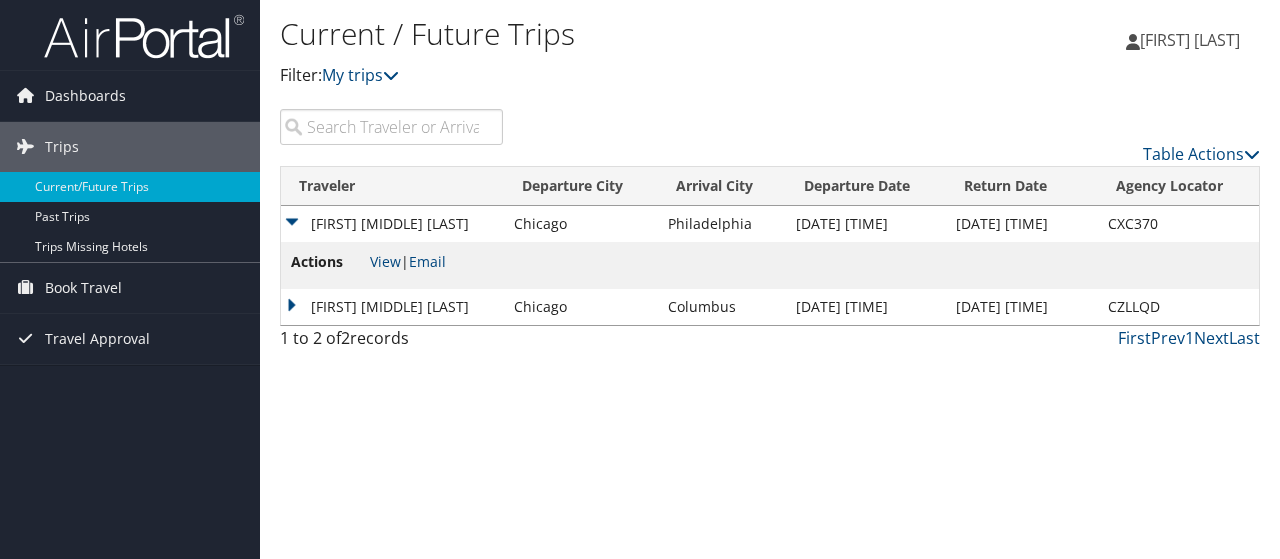 click on "[FIRST] [MIDDLE] [LAST]" at bounding box center (392, 307) 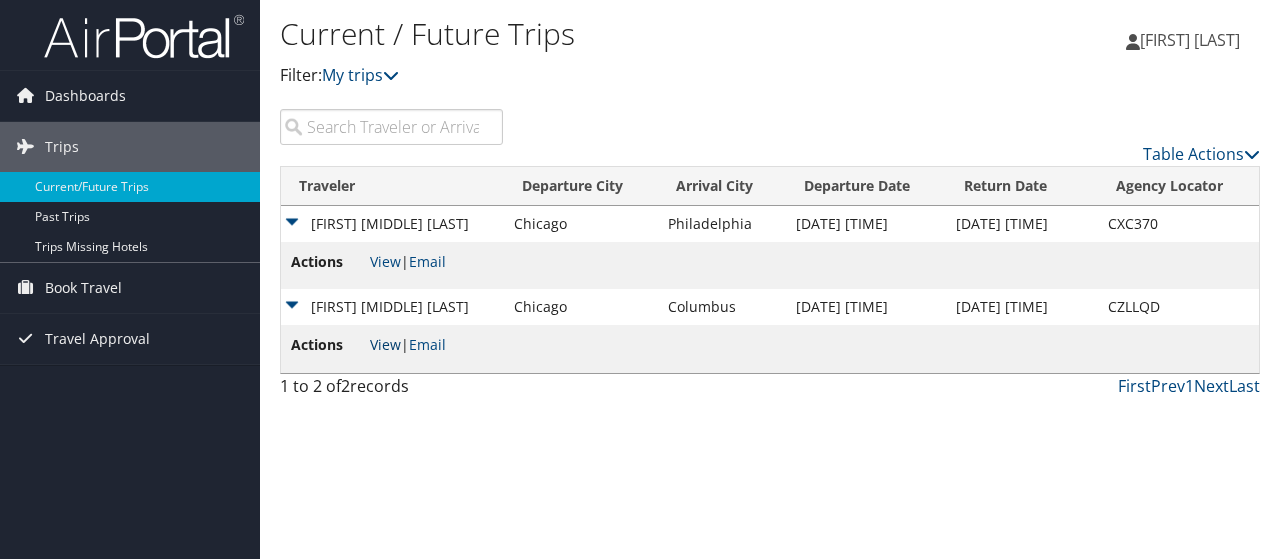 click on "View" at bounding box center (385, 344) 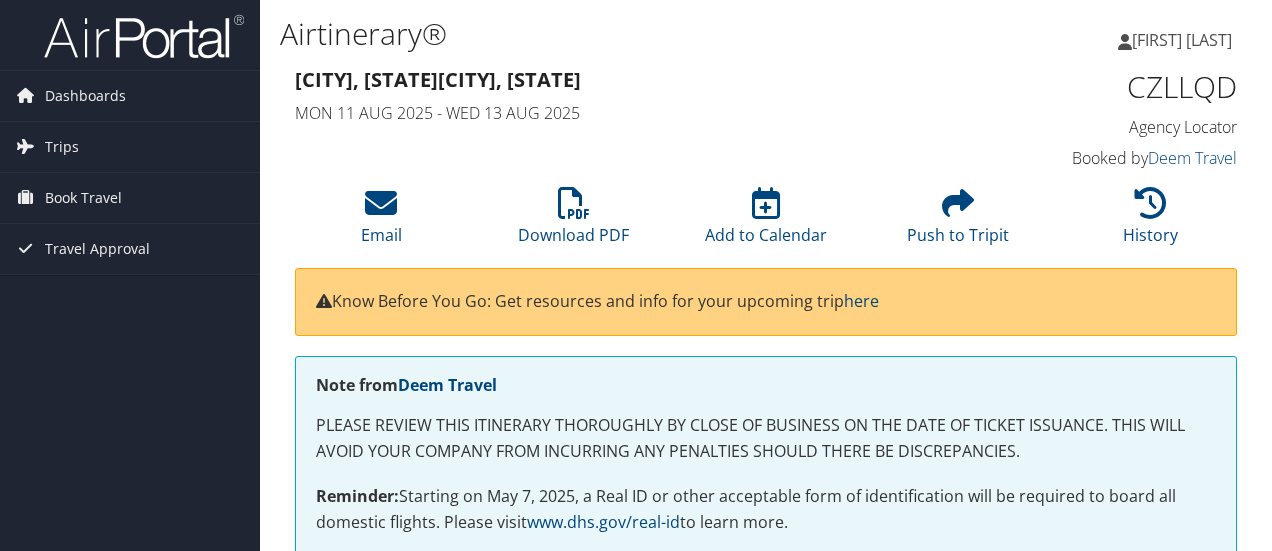 scroll, scrollTop: 0, scrollLeft: 0, axis: both 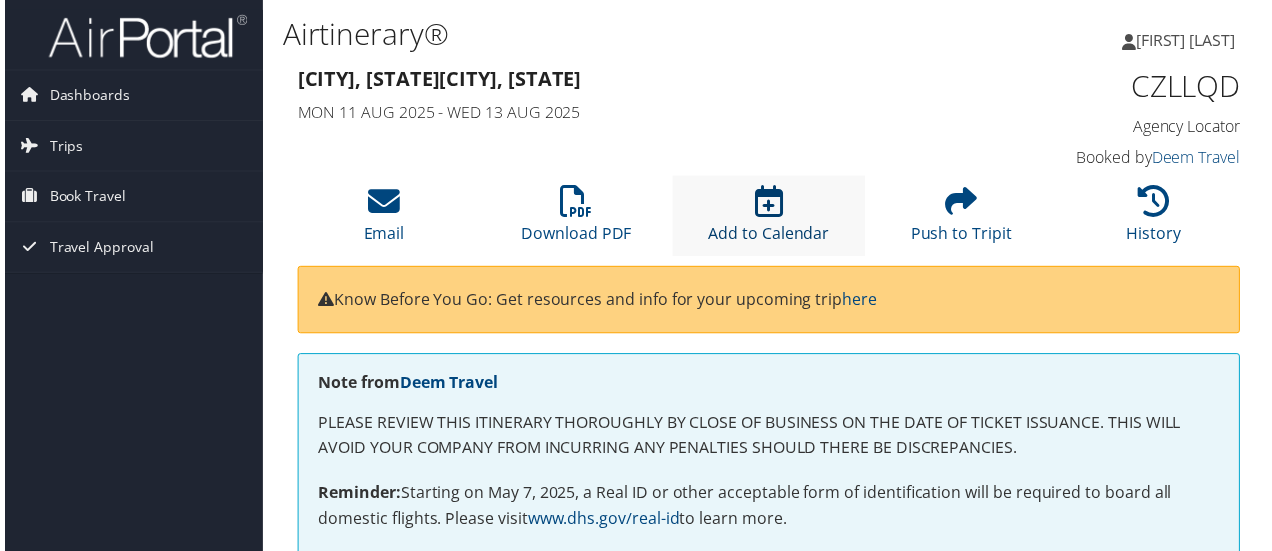 click on "Add to Calendar" at bounding box center [770, 222] 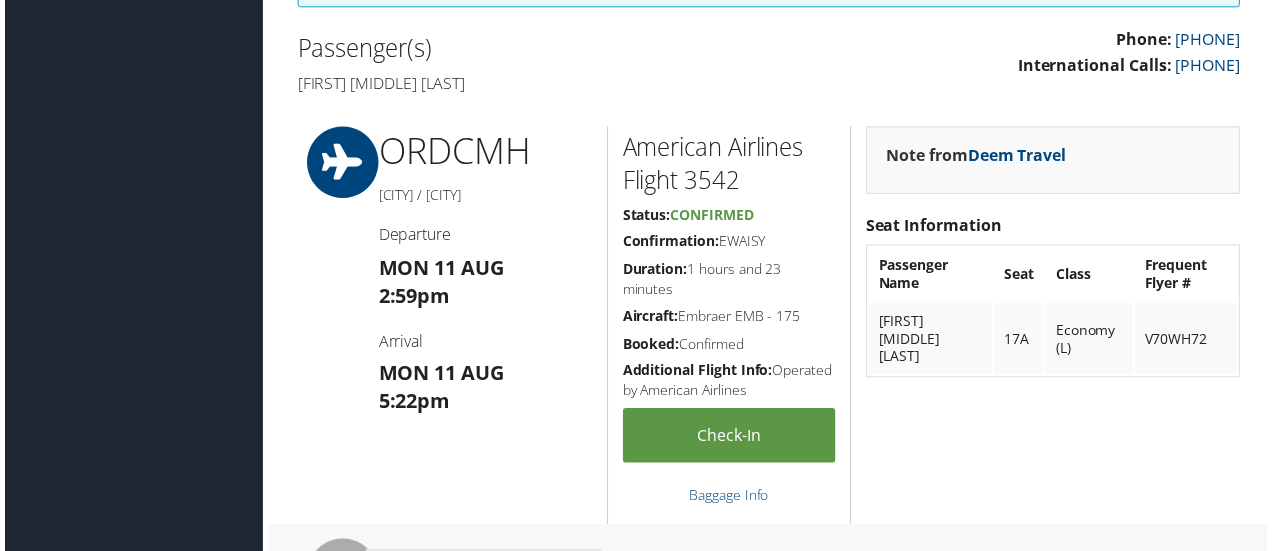 scroll, scrollTop: 600, scrollLeft: 0, axis: vertical 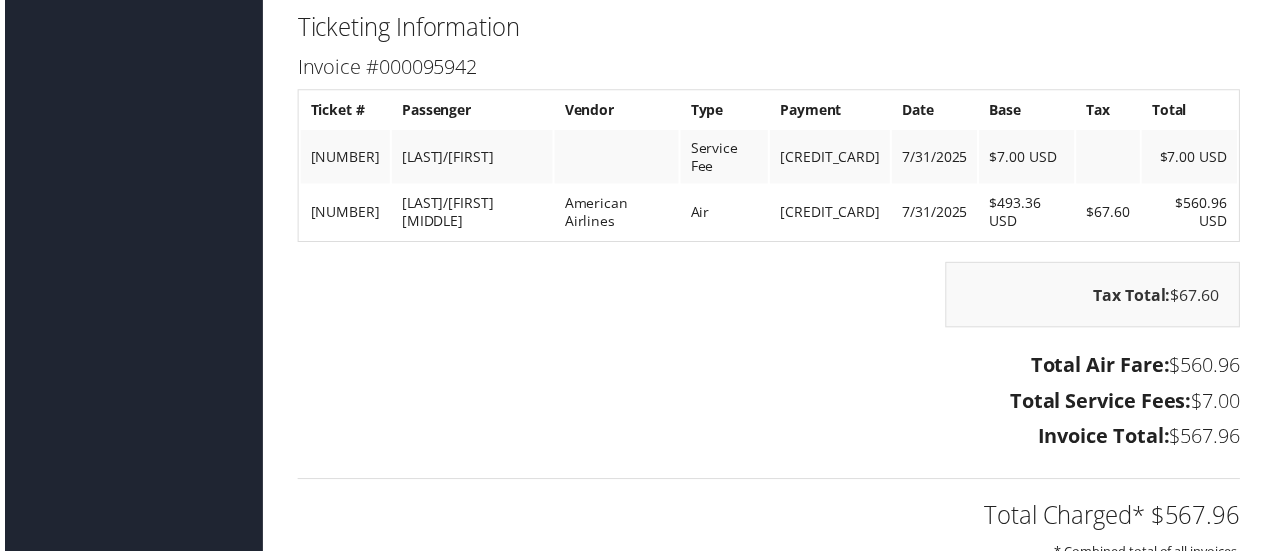 click on "Tax Total:  $67.60" at bounding box center [770, 307] 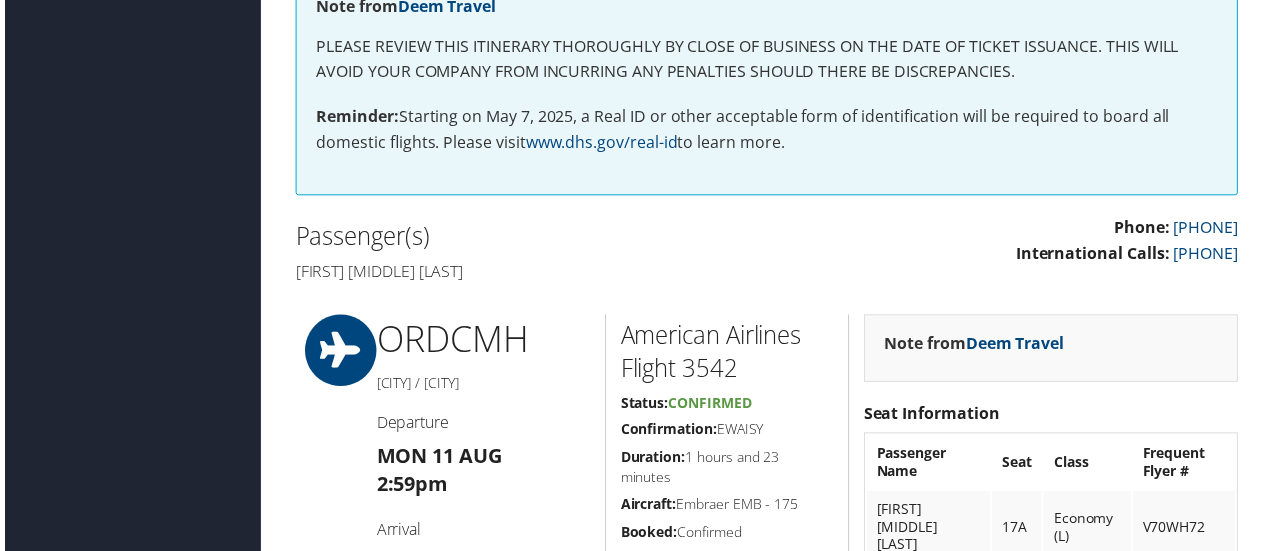 scroll, scrollTop: 233, scrollLeft: 2, axis: both 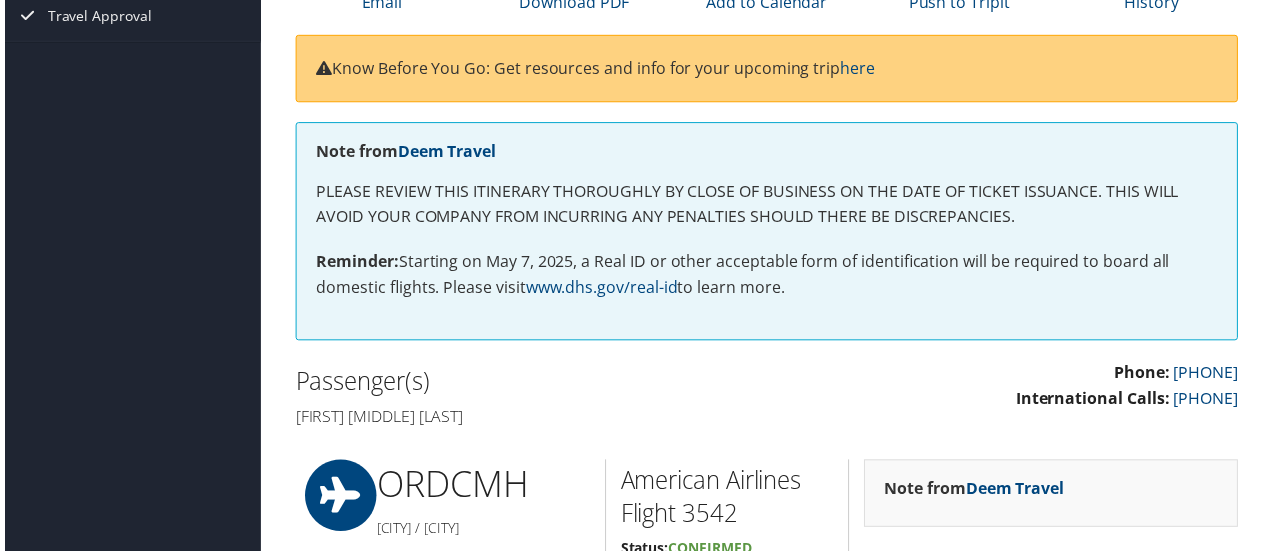 click on "Dashboards My Travel Dashboard   Trips Current/Future Trips Past Trips Trips Missing Hotels   Book Travel Agent Booking Request Approval Request (Beta) Book/Manage Online Trips   Travel Approval Pending Trip Approvals Approved Trips Canceled Trips Approvals (Beta)
Airtinerary®
Kiara Rodriguez
Kiara Rodriguez  My Settings" at bounding box center (638, 1136) 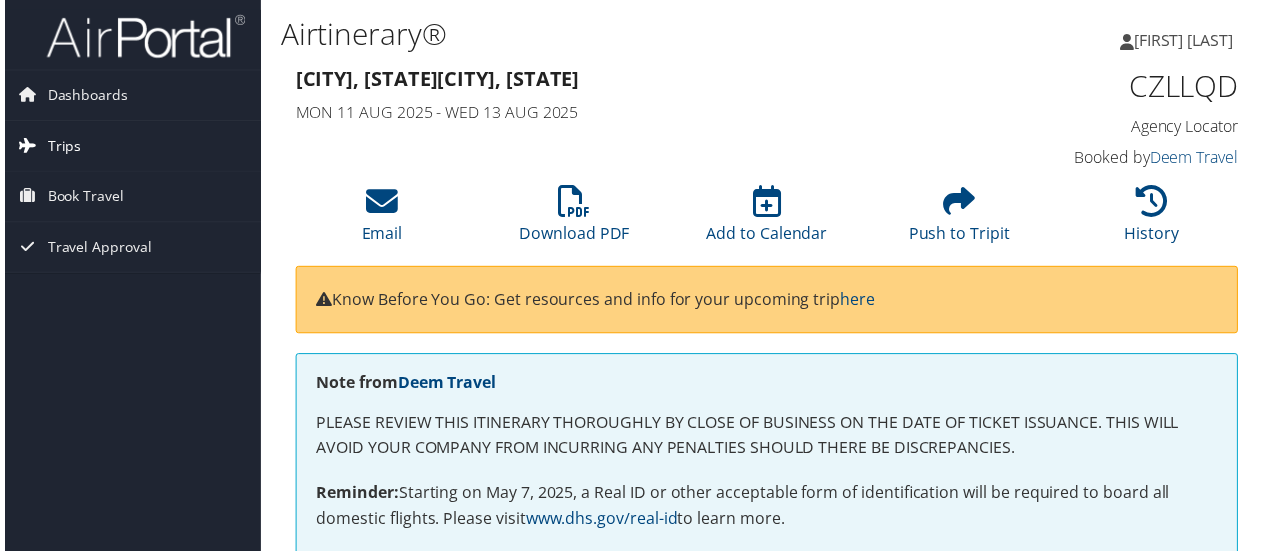 click on "Trips" at bounding box center (60, 147) 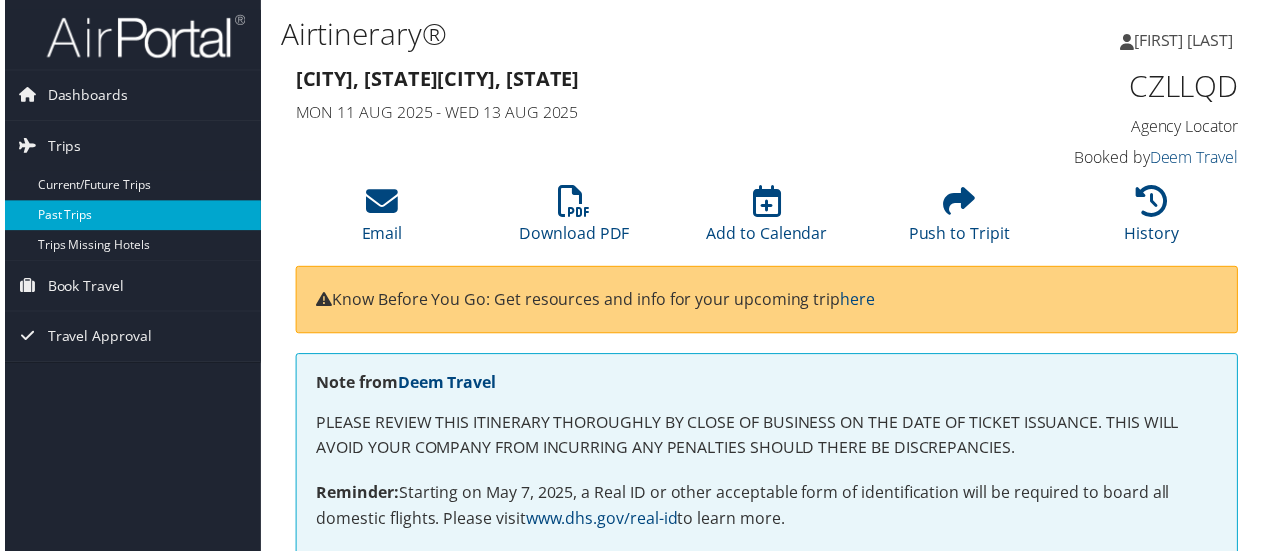 click on "Past Trips" at bounding box center (128, 217) 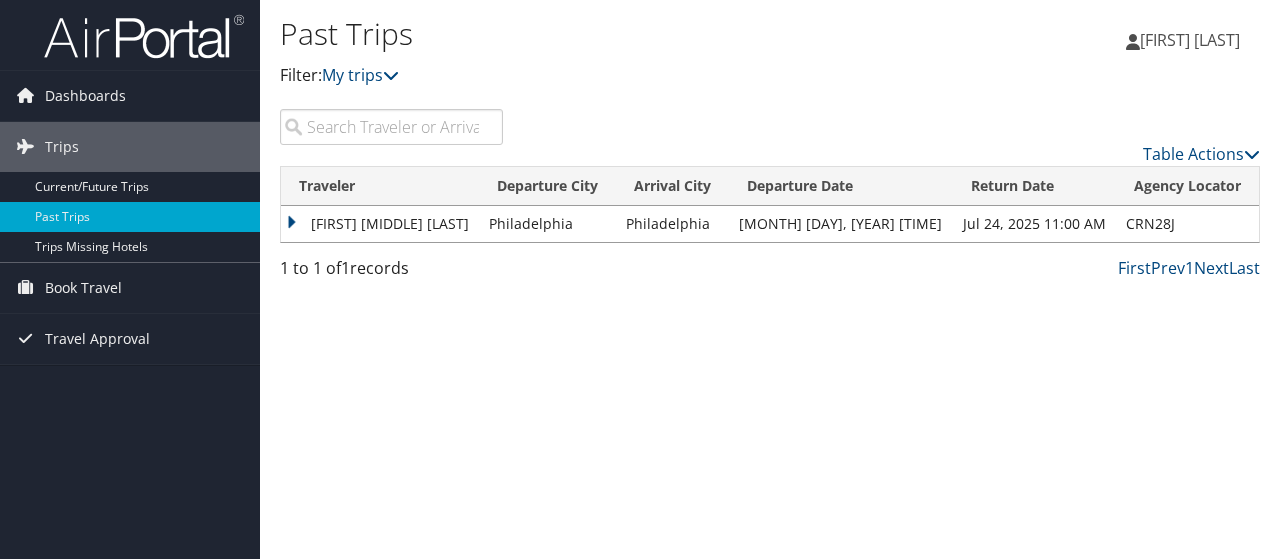 scroll, scrollTop: 0, scrollLeft: 0, axis: both 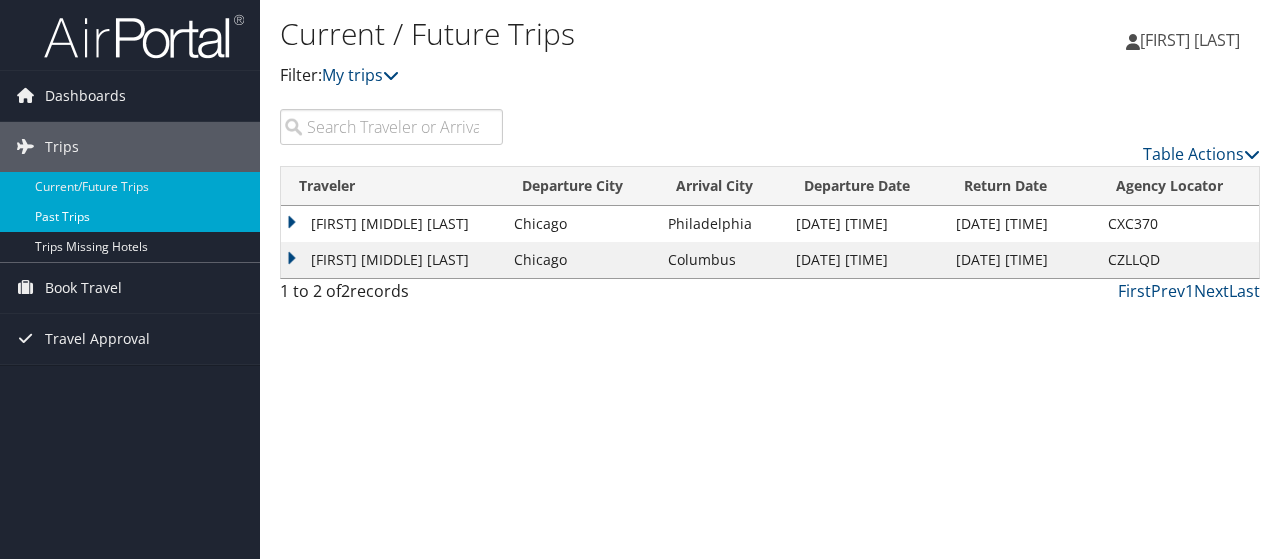 click on "Past Trips" at bounding box center [130, 217] 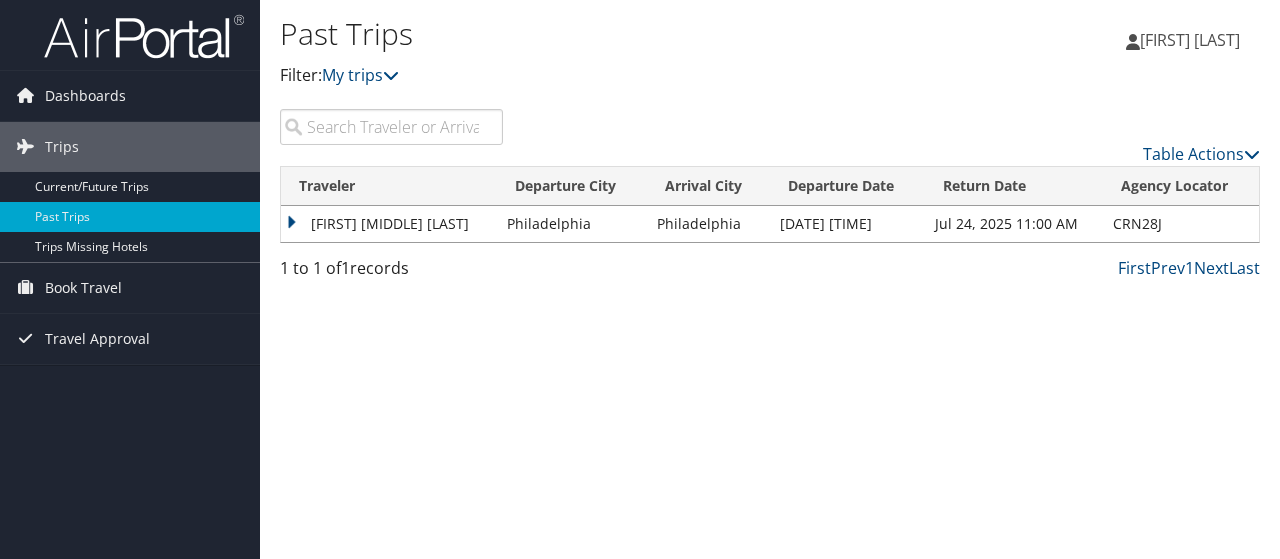 scroll, scrollTop: 0, scrollLeft: 0, axis: both 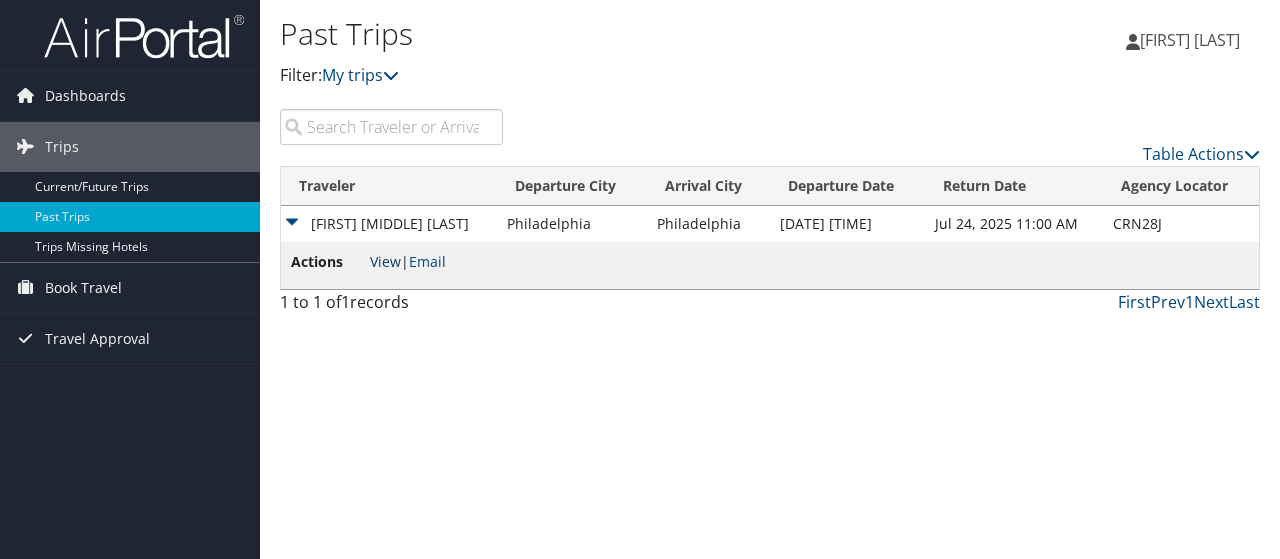 click on "View" at bounding box center (385, 261) 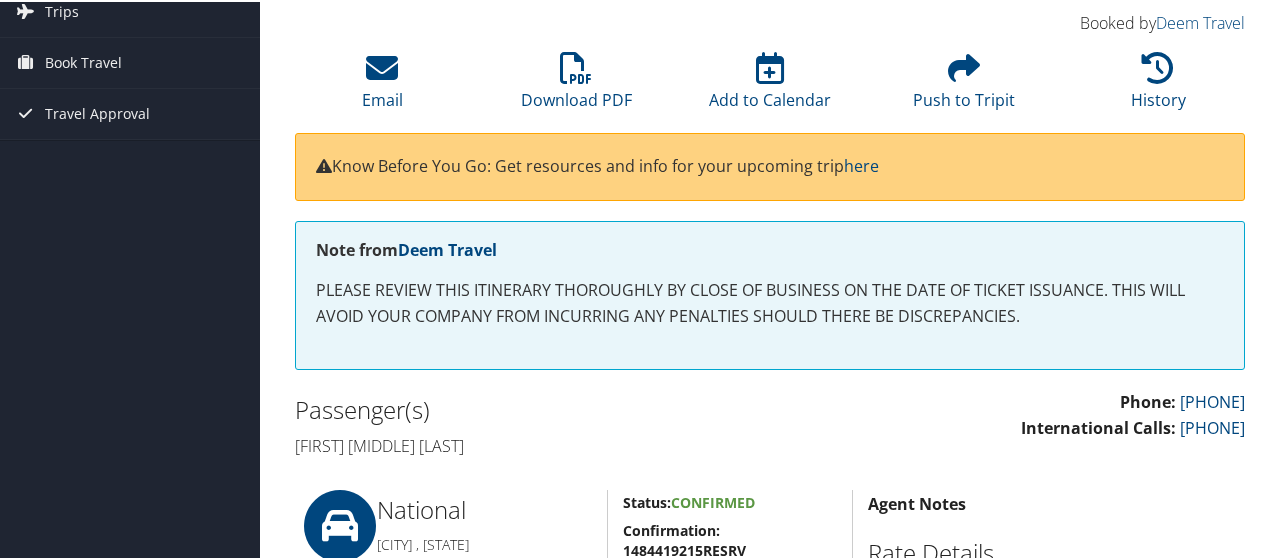 scroll, scrollTop: 96, scrollLeft: 0, axis: vertical 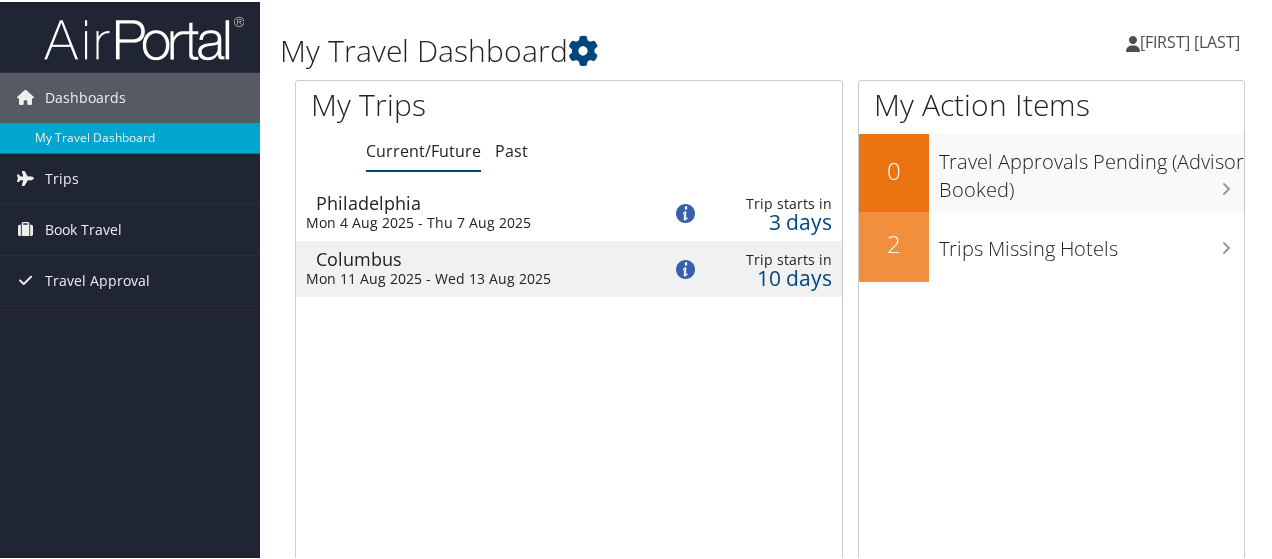 click on "Loading... [CITY] Mon 4 Aug 2025 - Thu 7 Aug 2025 Trip starts in 3 days [CITY] Mon 11 Aug 2025 - Wed 13 Aug 2025 Trip starts in 10 days" at bounding box center (569, 373) 